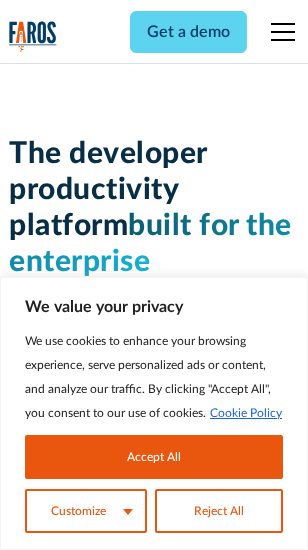 scroll, scrollTop: 0, scrollLeft: 0, axis: both 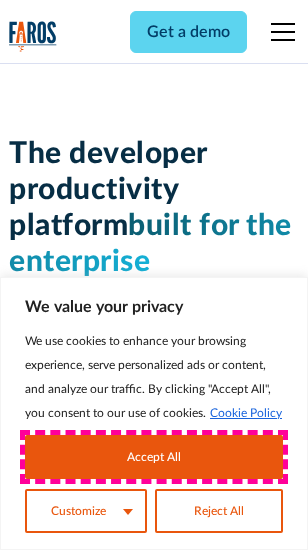 click on "Accept All" at bounding box center [154, 457] 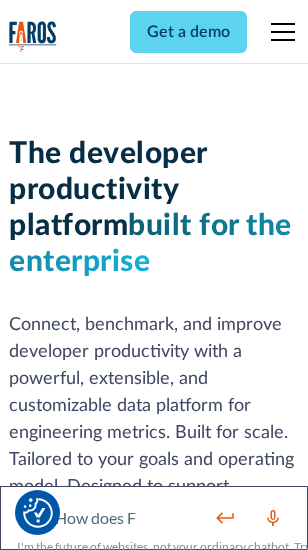 scroll, scrollTop: 301, scrollLeft: 0, axis: vertical 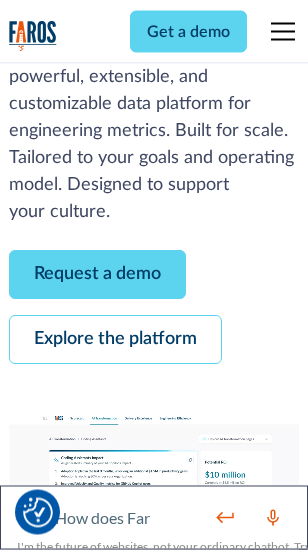 click on "Request a demo" at bounding box center [97, 275] 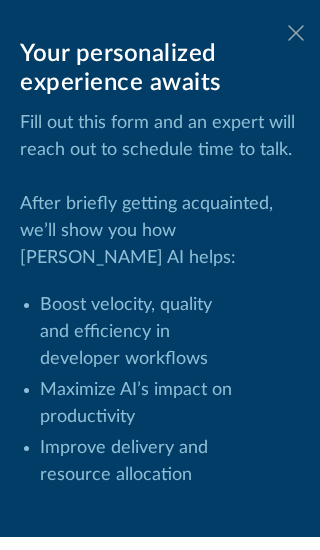 click 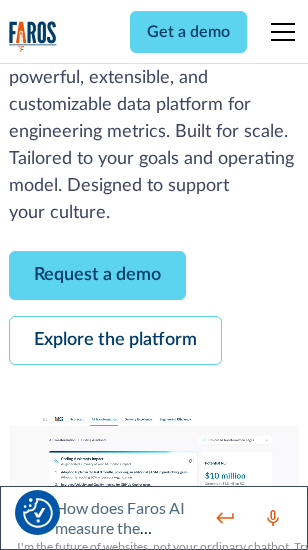 scroll, scrollTop: 366, scrollLeft: 0, axis: vertical 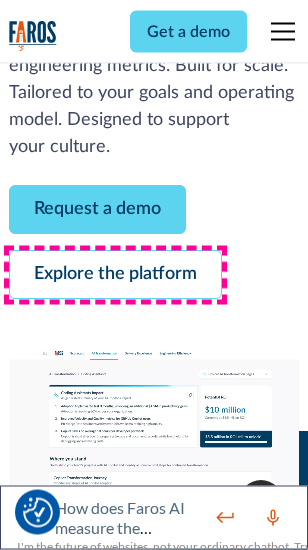 click on "Explore the platform" at bounding box center [115, 275] 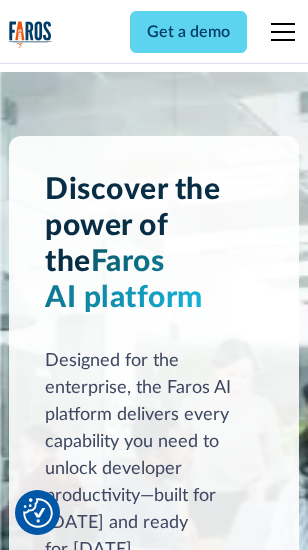 scroll, scrollTop: 15242, scrollLeft: 0, axis: vertical 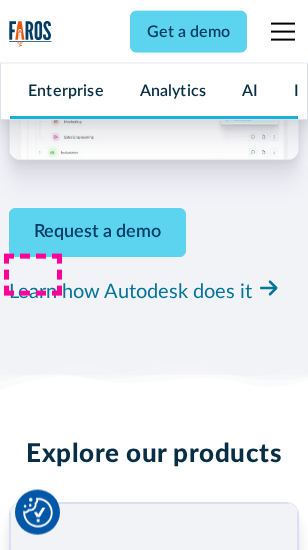 click on "Pricing" at bounding box center (33, 2512) 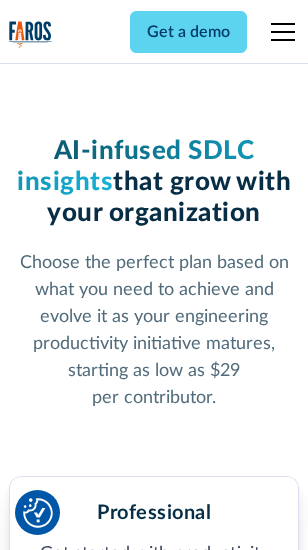 scroll, scrollTop: 3178, scrollLeft: 0, axis: vertical 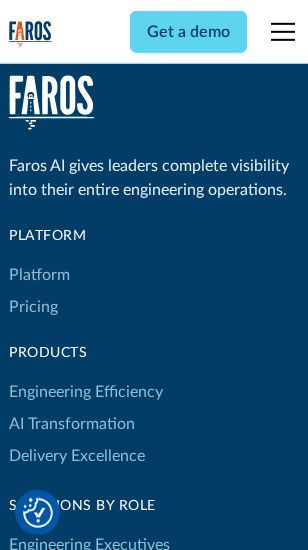 click on "Platform" at bounding box center (39, 275) 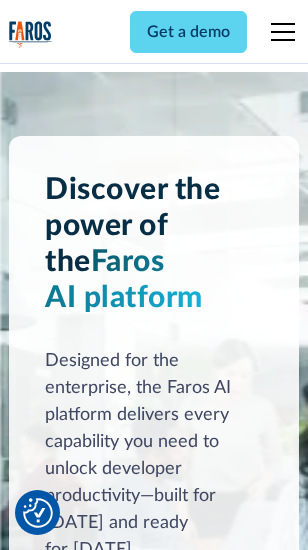 scroll, scrollTop: 15884, scrollLeft: 0, axis: vertical 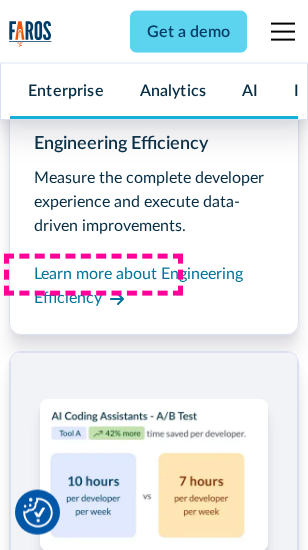 click on "Coding Assistant Impact" at bounding box center (94, 2481) 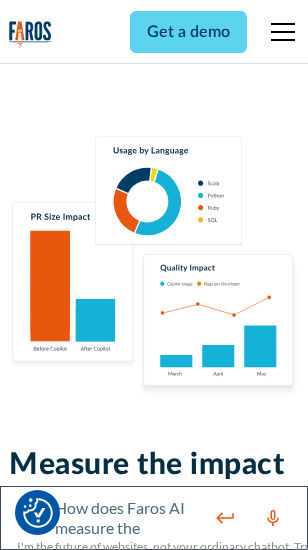 scroll, scrollTop: 12710, scrollLeft: 0, axis: vertical 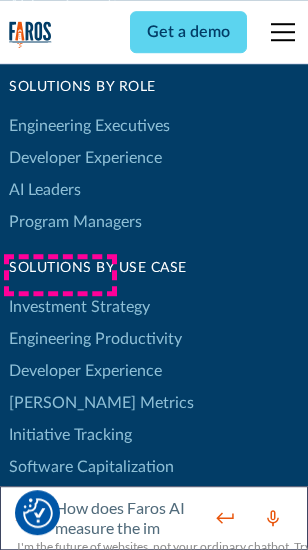 click on "[PERSON_NAME] Metrics" at bounding box center [101, 403] 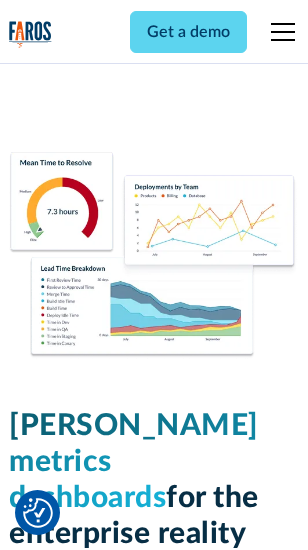scroll, scrollTop: 9824, scrollLeft: 0, axis: vertical 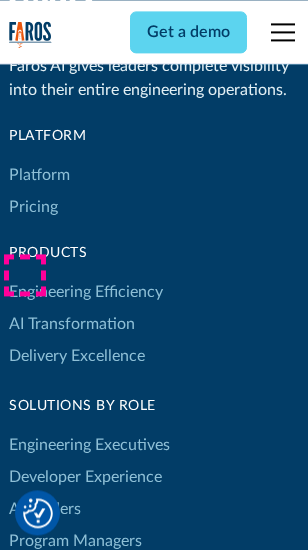 click on "Blog" at bounding box center [24, 939] 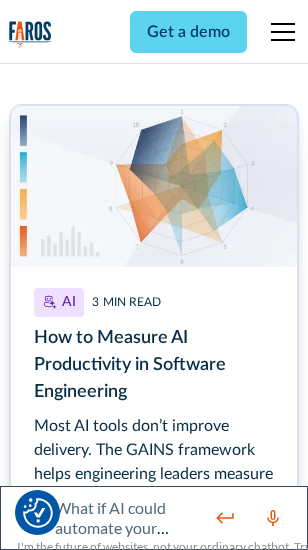 scroll, scrollTop: 8933, scrollLeft: 0, axis: vertical 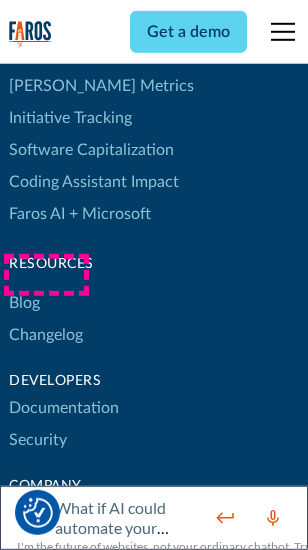 click on "Changelog" at bounding box center (46, 335) 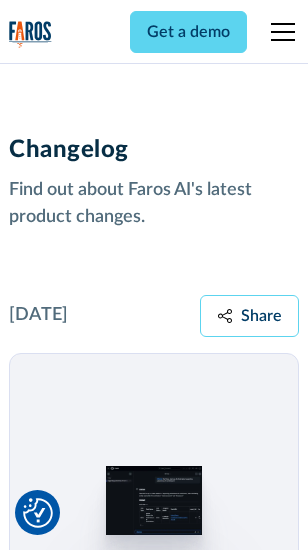 scroll, scrollTop: 24124, scrollLeft: 0, axis: vertical 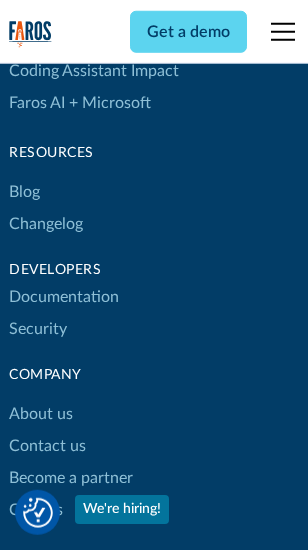 click on "About us" at bounding box center (41, 414) 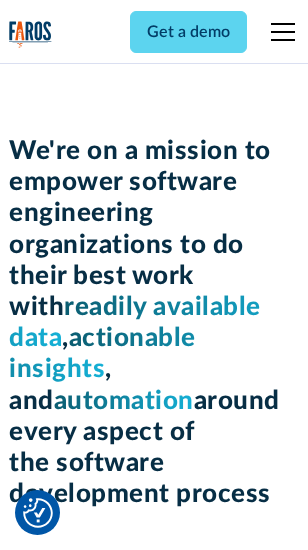 scroll, scrollTop: 6924, scrollLeft: 0, axis: vertical 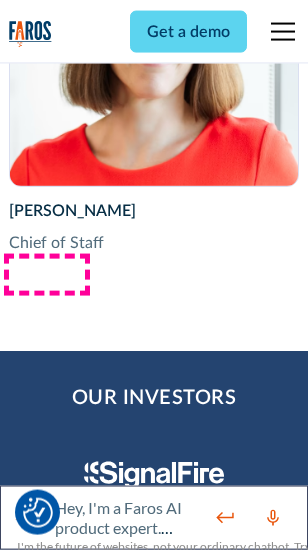 click on "Contact us" at bounding box center (47, 2782) 